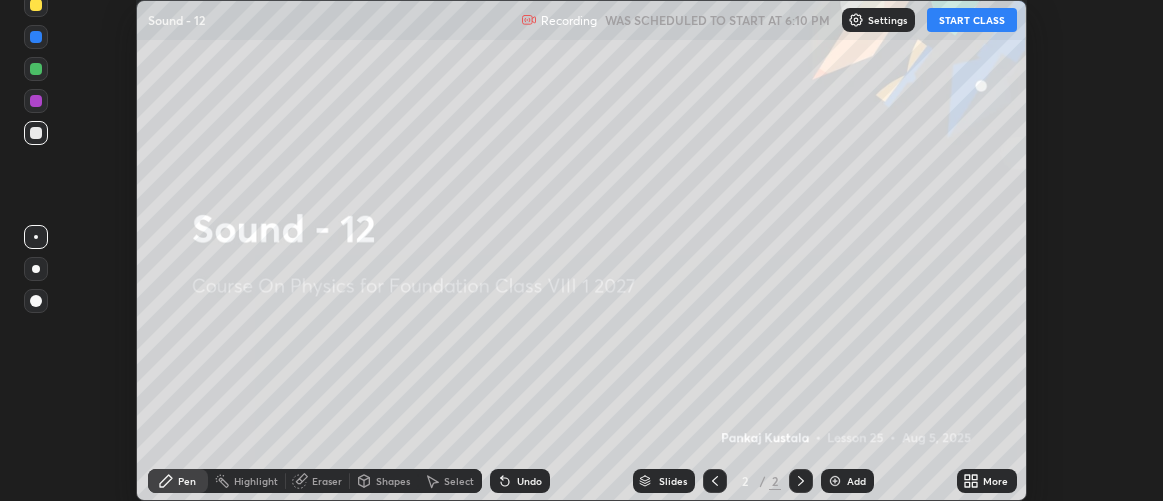 scroll, scrollTop: 0, scrollLeft: 0, axis: both 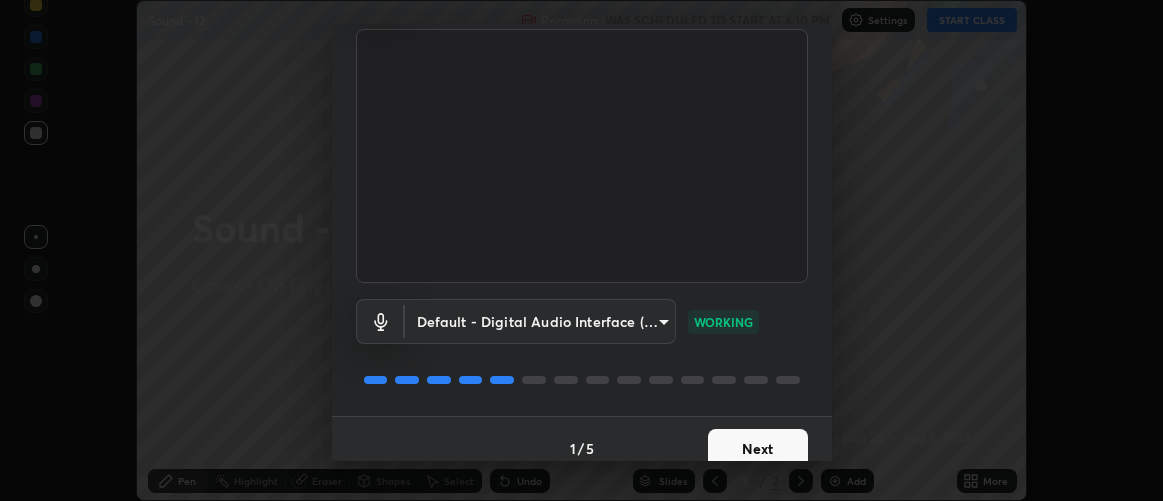click on "Next" at bounding box center (758, 449) 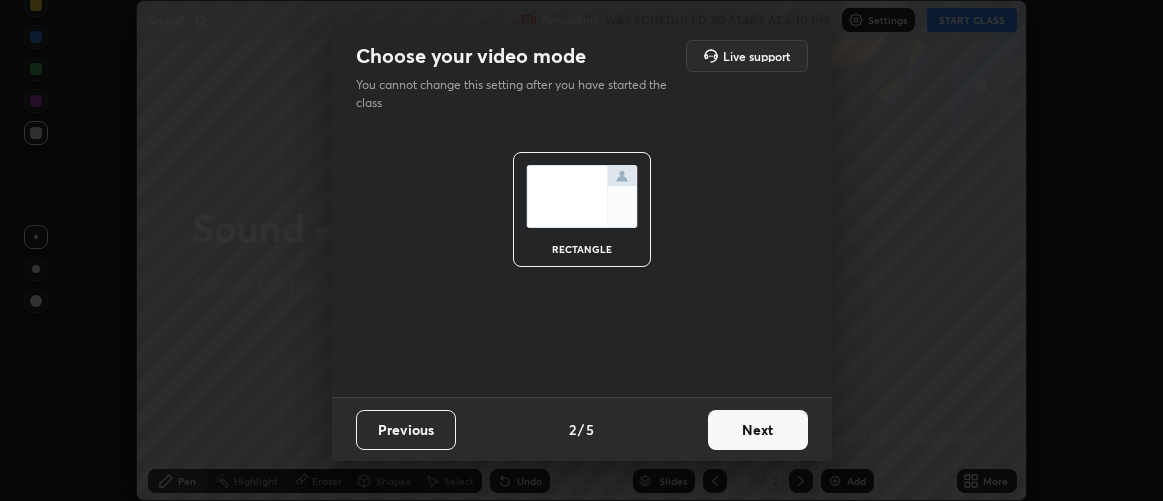scroll, scrollTop: 0, scrollLeft: 0, axis: both 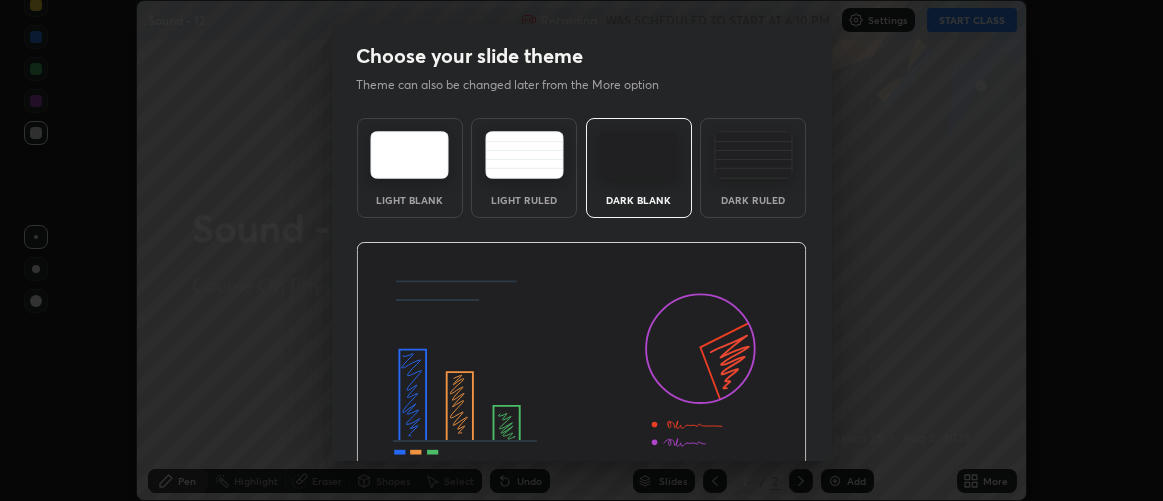 click on "Dark Ruled" at bounding box center (753, 168) 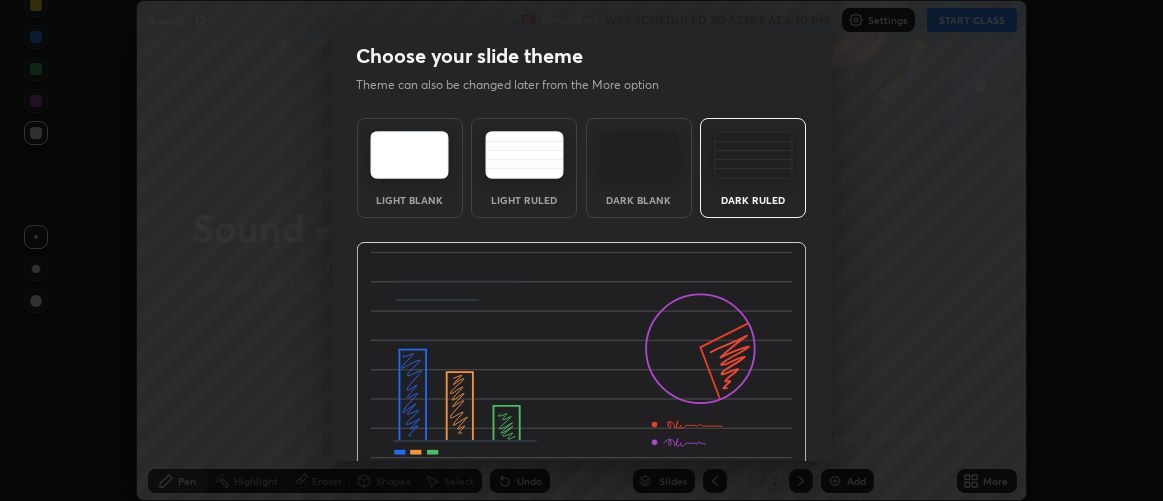 scroll, scrollTop: 98, scrollLeft: 0, axis: vertical 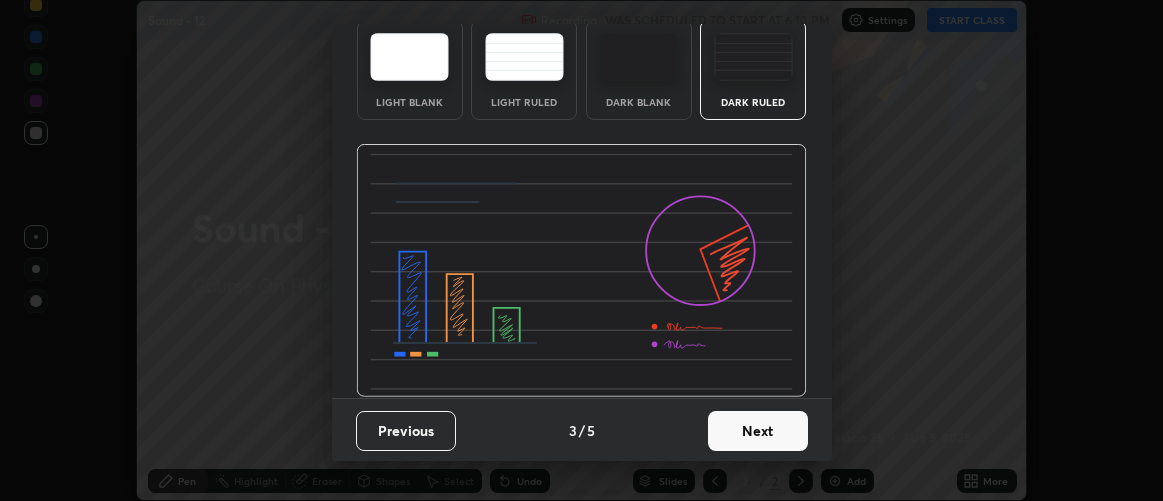 click on "Next" at bounding box center (758, 431) 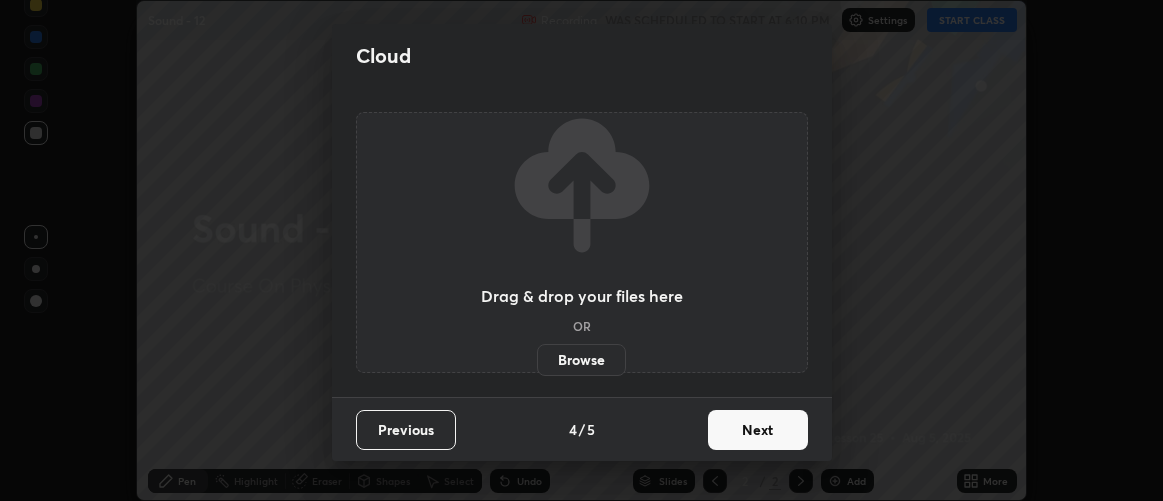 click on "Next" at bounding box center [758, 430] 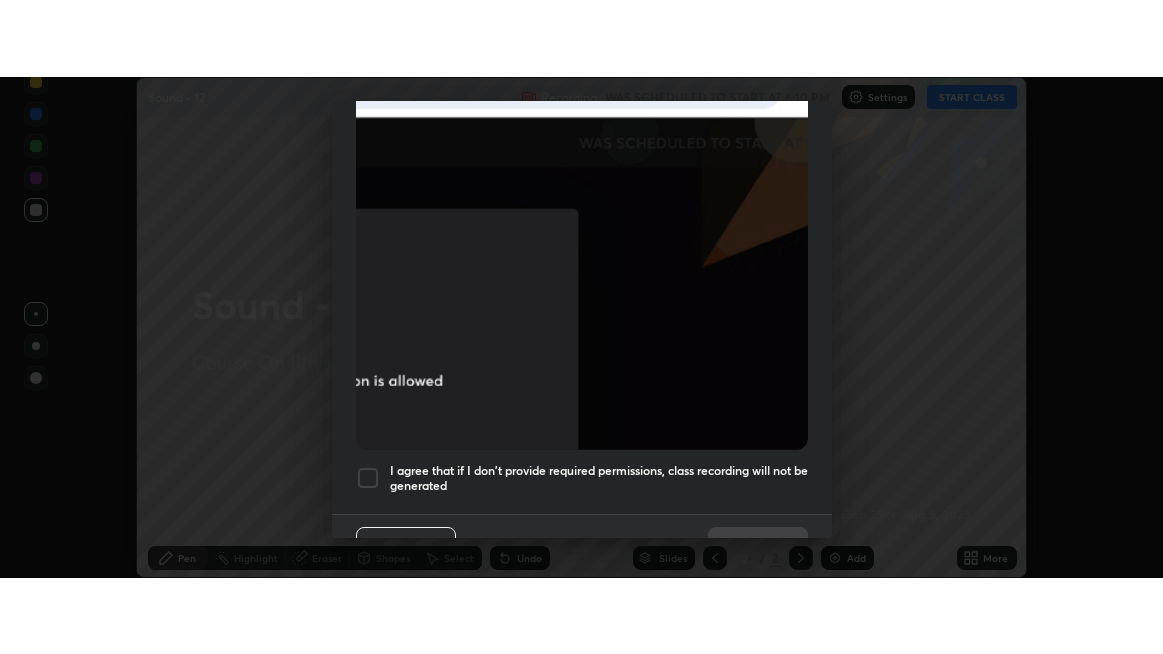 scroll, scrollTop: 563, scrollLeft: 0, axis: vertical 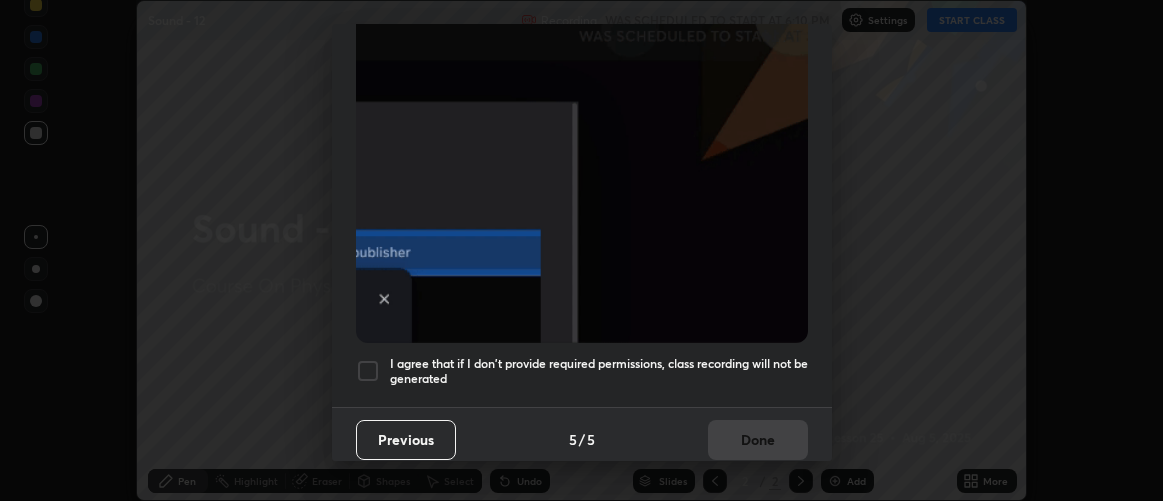 click at bounding box center [368, 371] 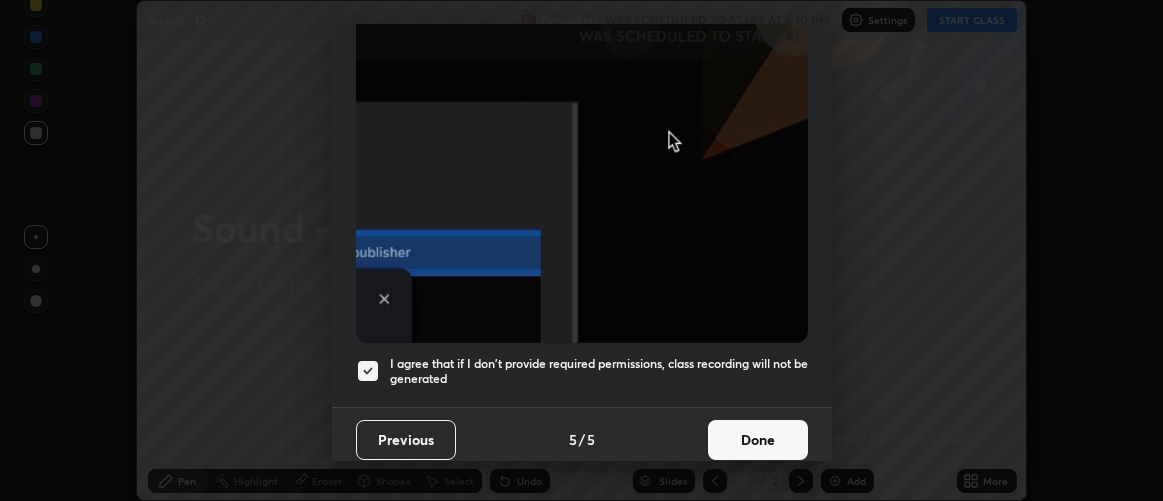 click on "Done" at bounding box center [758, 440] 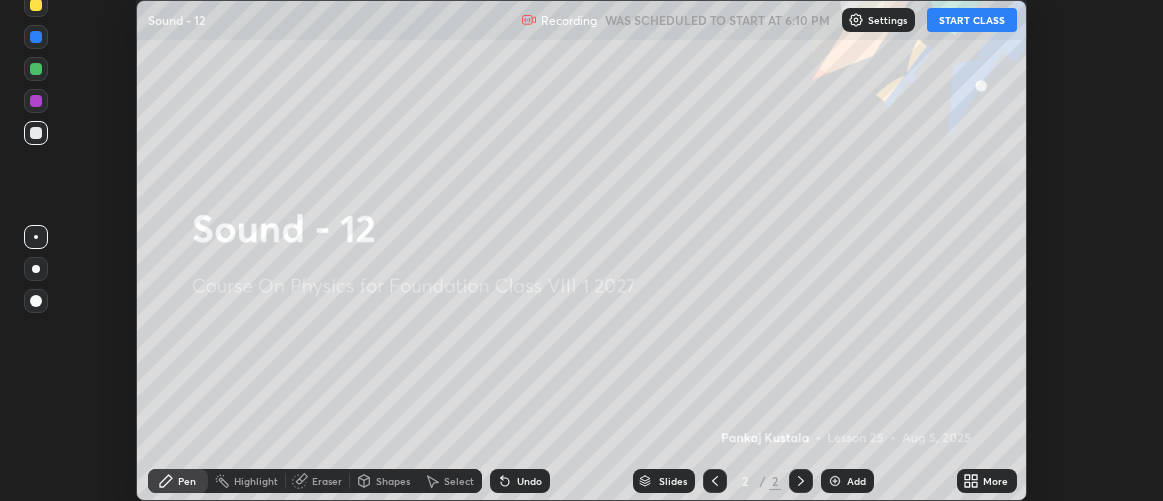 click on "START CLASS" at bounding box center (972, 20) 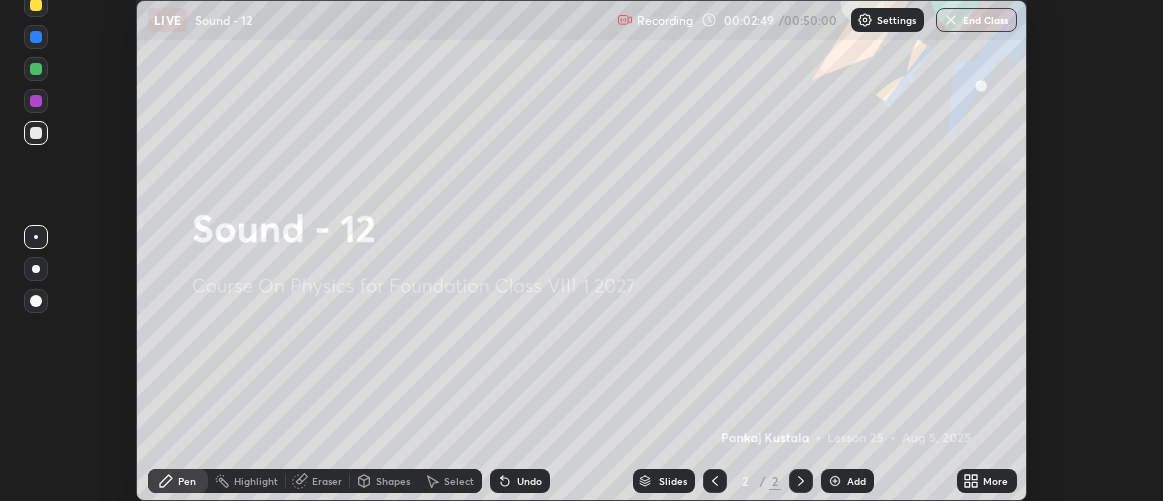 click at bounding box center [835, 481] 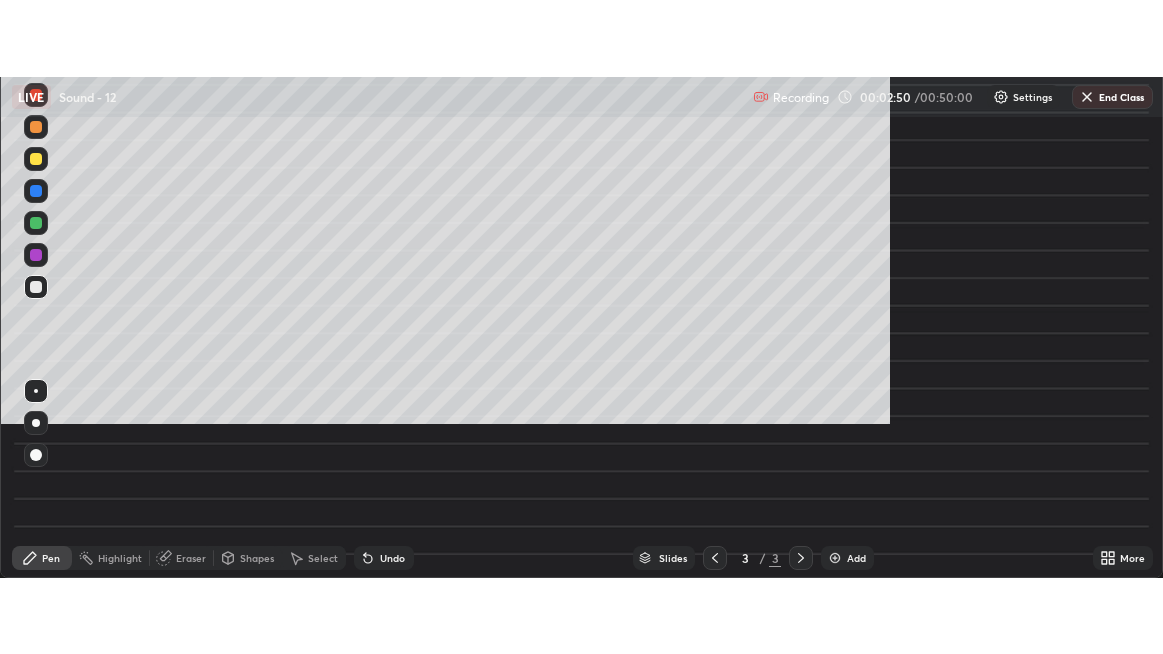 scroll, scrollTop: 99345, scrollLeft: 98836, axis: both 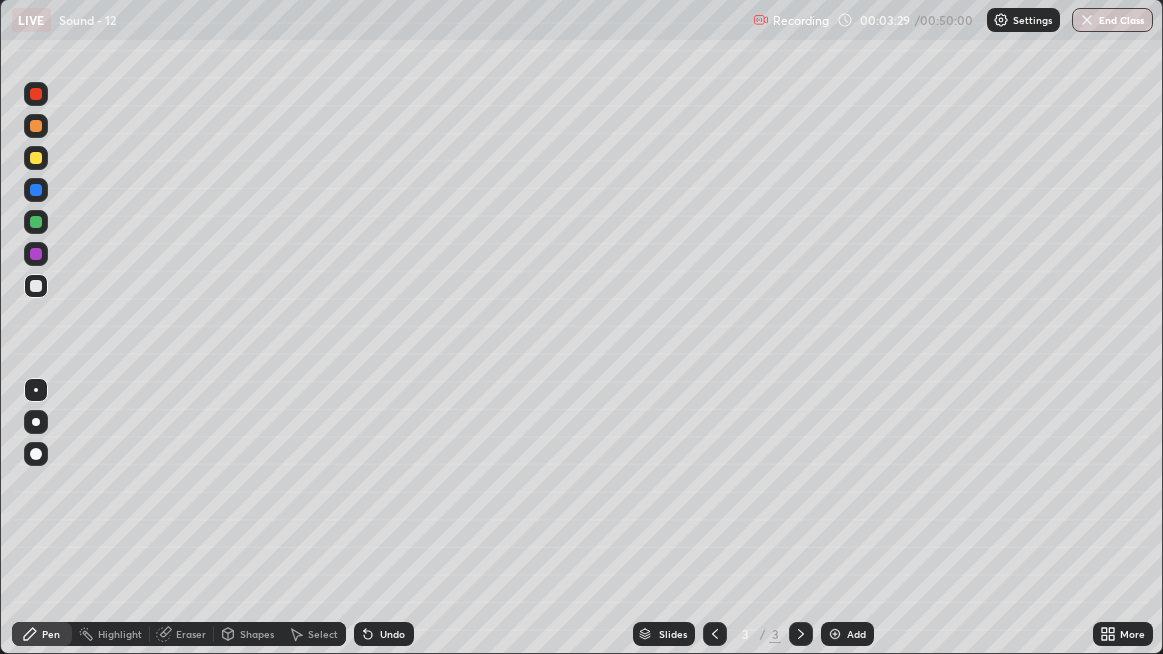 click on "Undo" at bounding box center (384, 634) 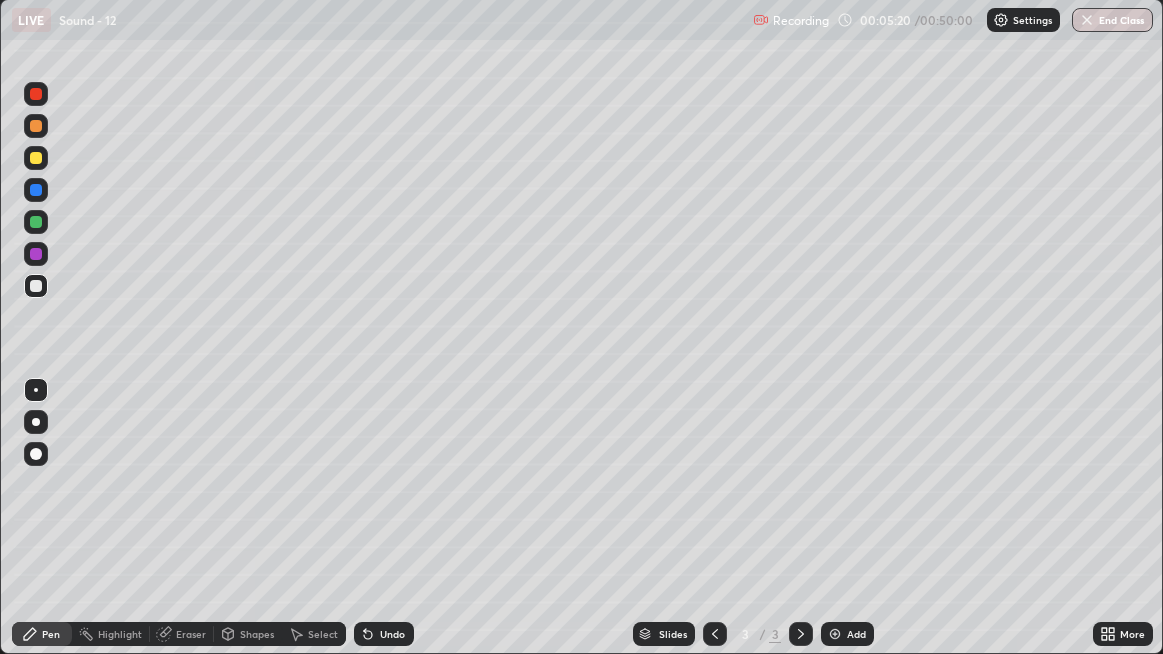 click on "Undo" at bounding box center (384, 634) 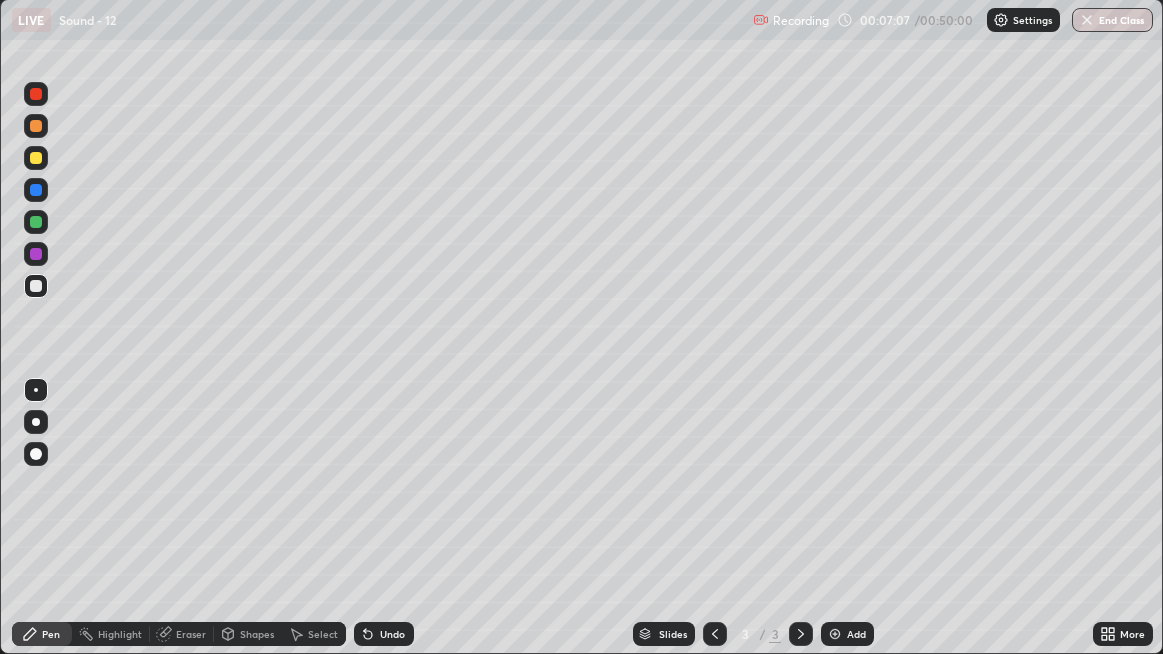 click on "Undo" at bounding box center (392, 634) 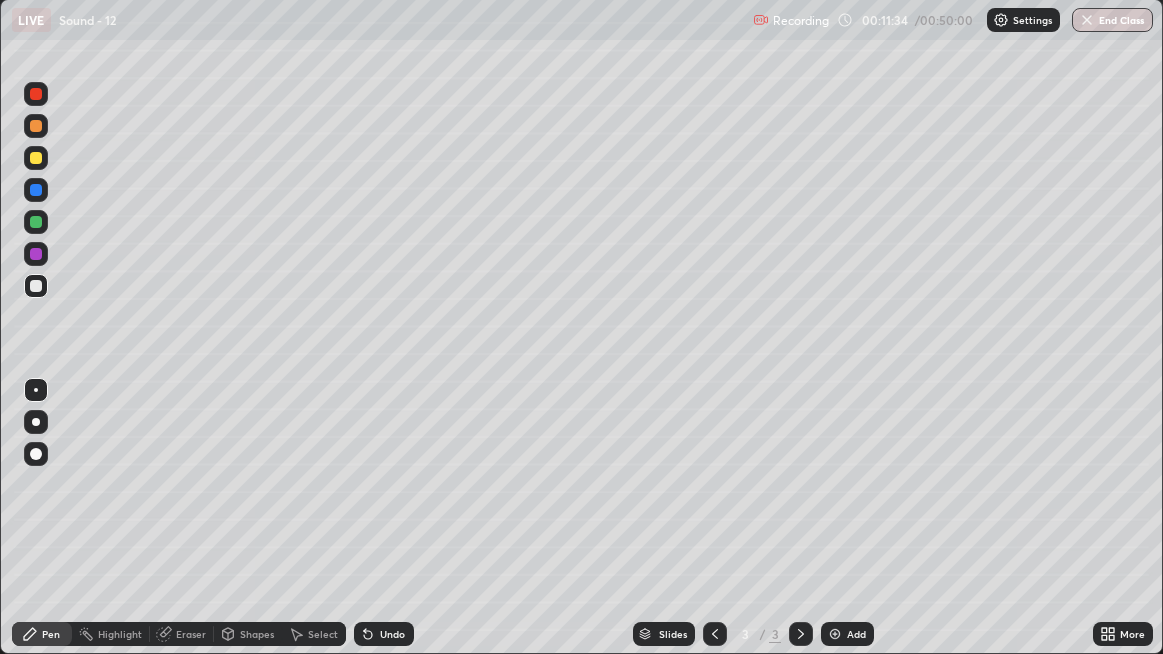 click on "Eraser" at bounding box center [182, 634] 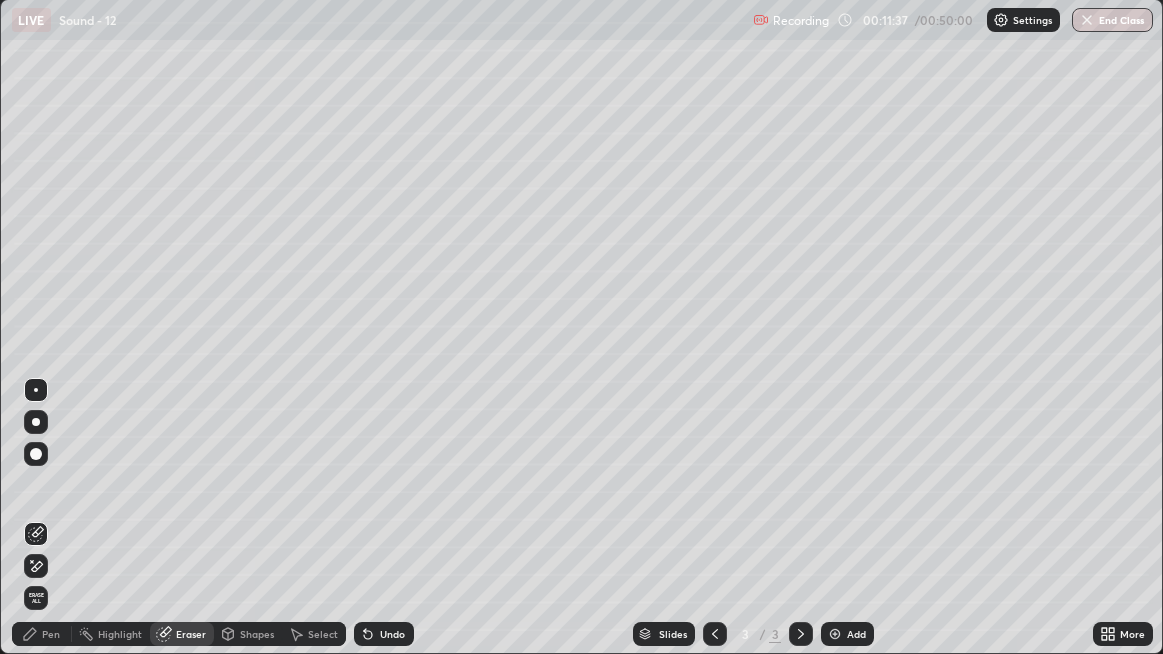 click 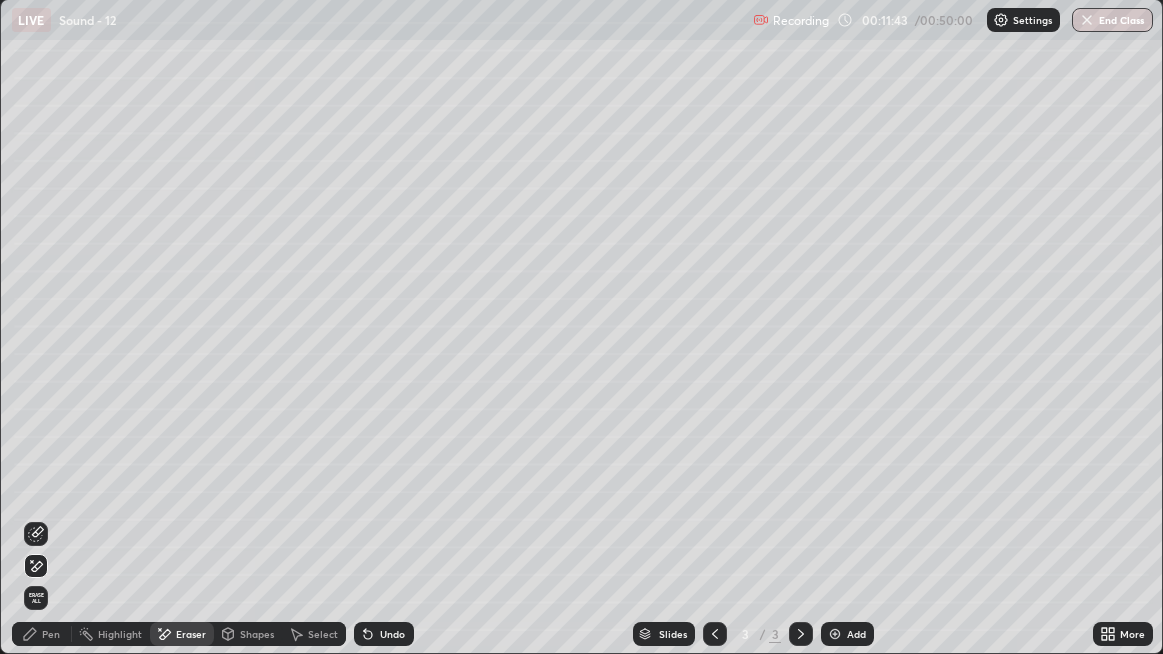 click on "Pen" at bounding box center (51, 634) 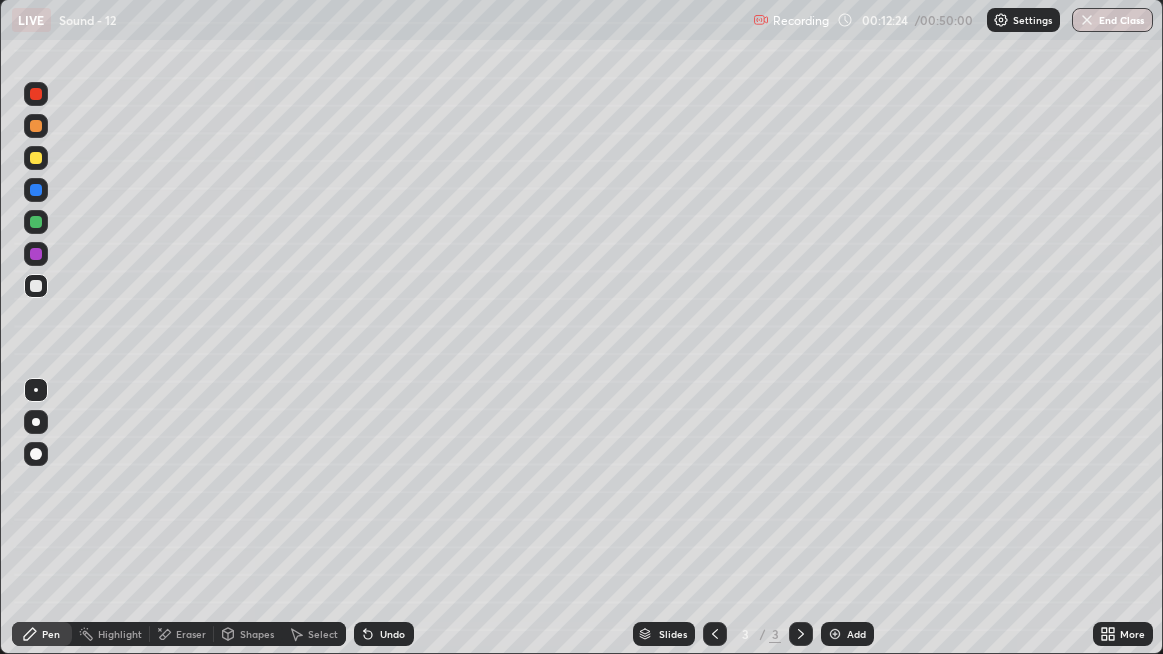 click on "Add" at bounding box center (847, 634) 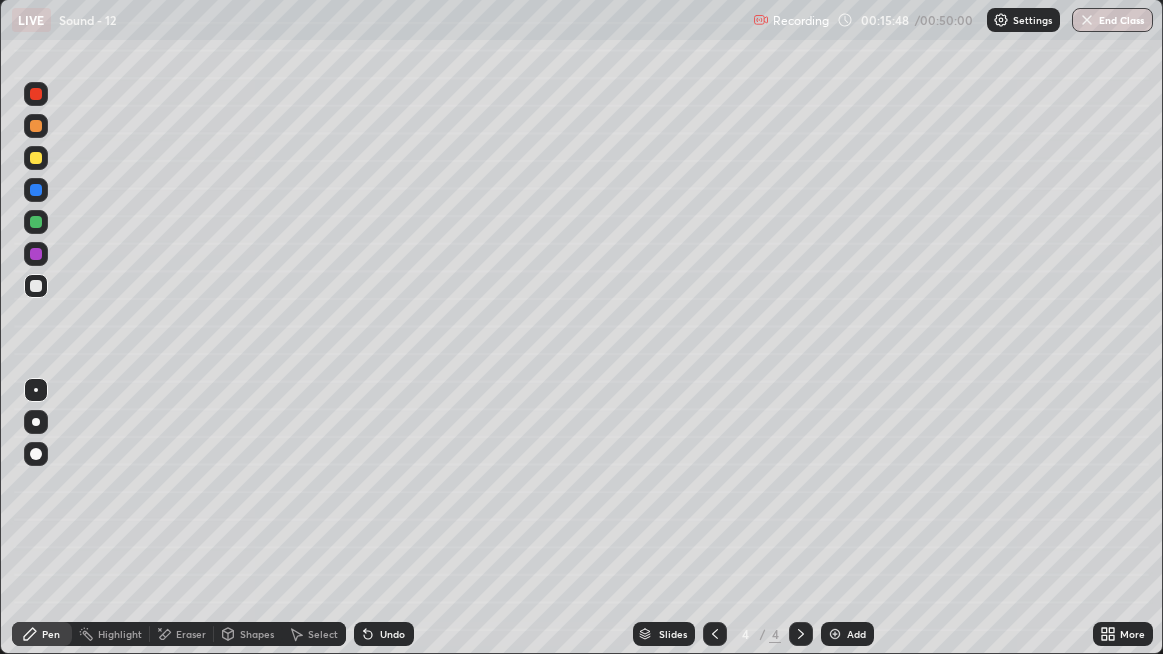click on "Eraser" at bounding box center [191, 634] 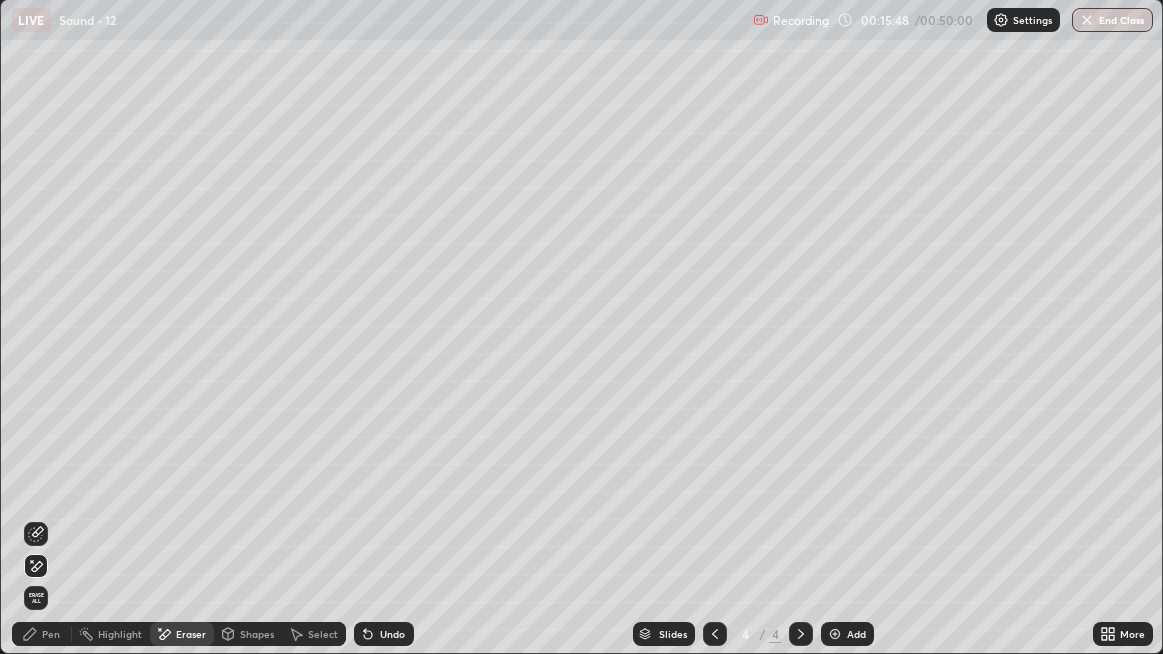 click 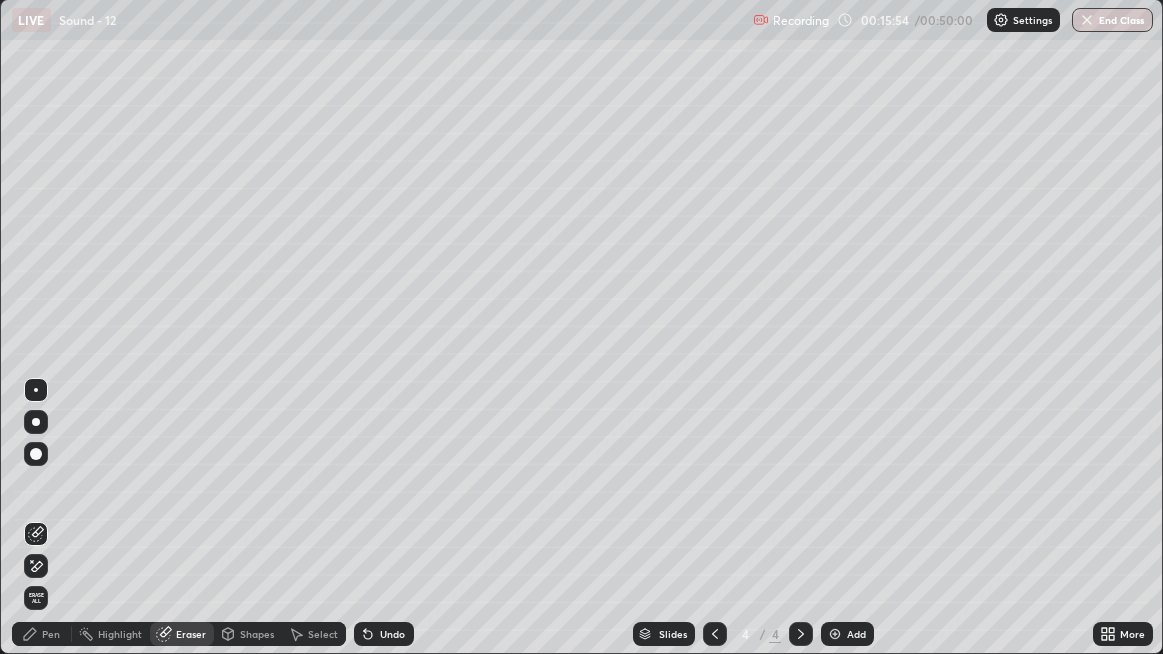 click on "Pen" at bounding box center (51, 634) 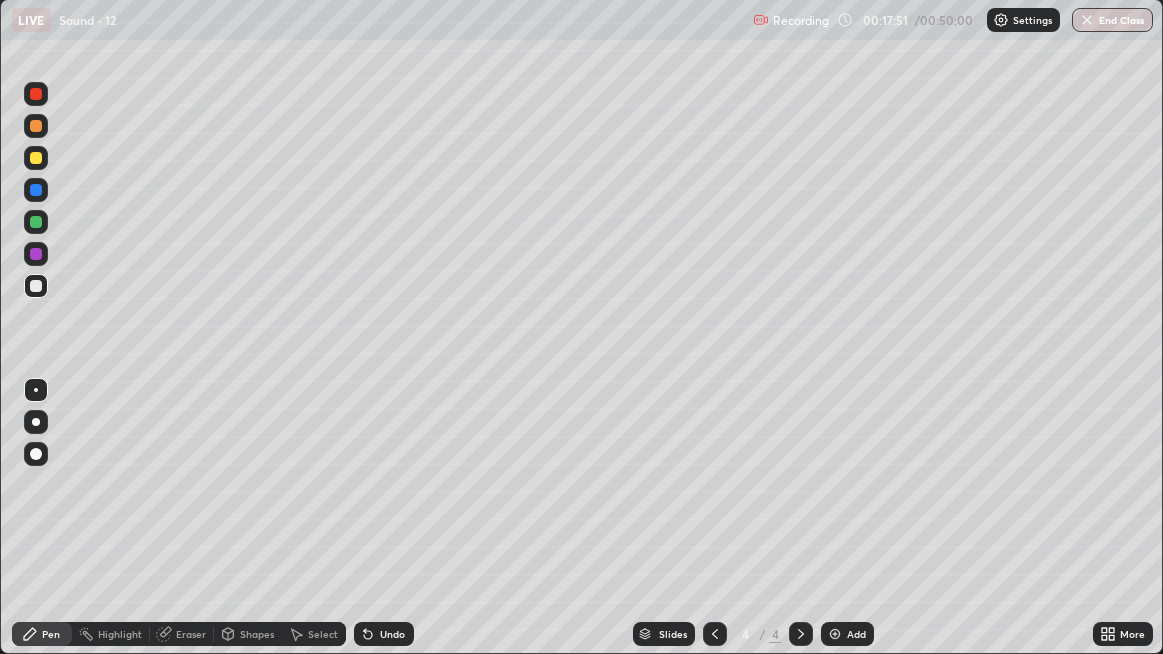 click on "Undo" at bounding box center (384, 634) 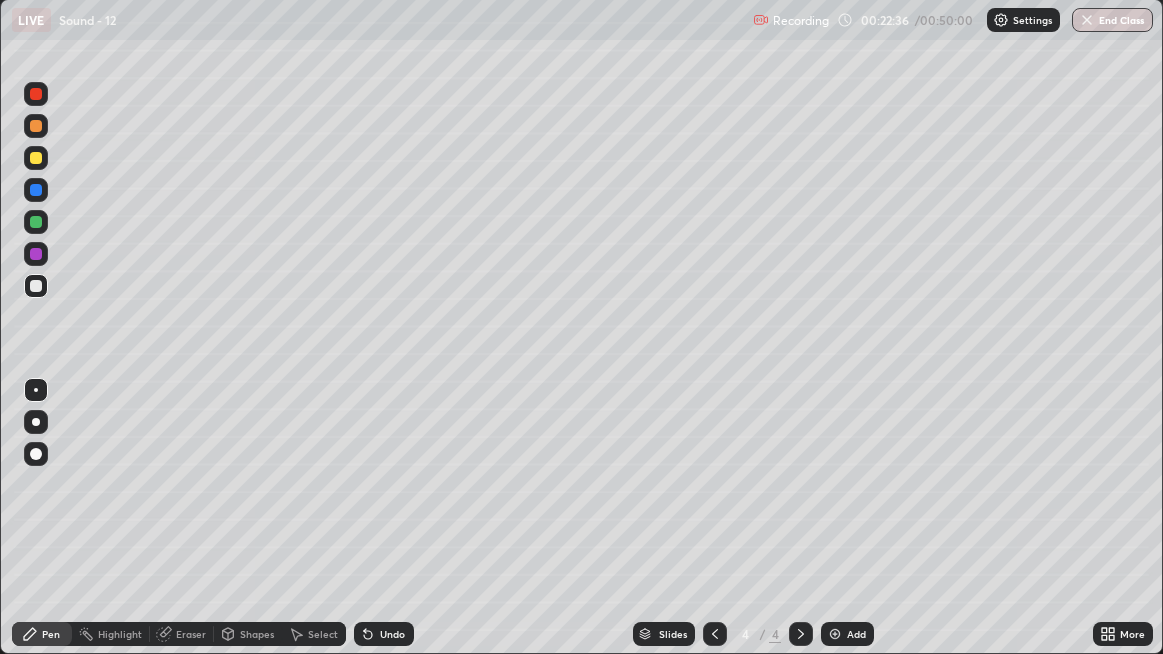 click on "Eraser" at bounding box center (191, 634) 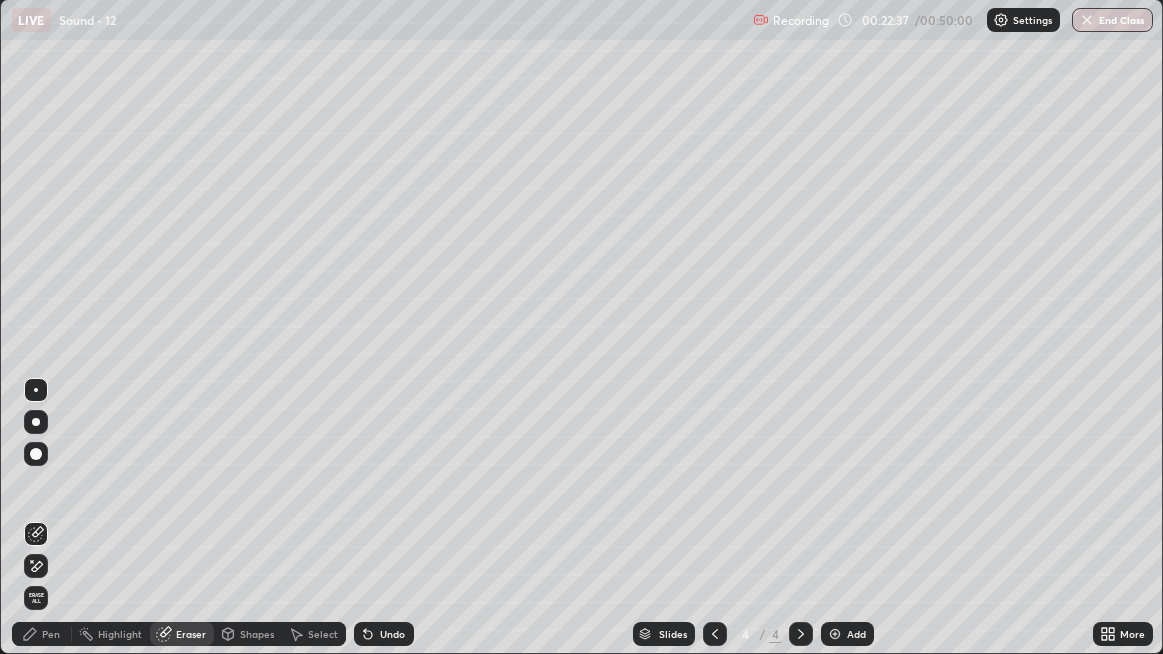 click 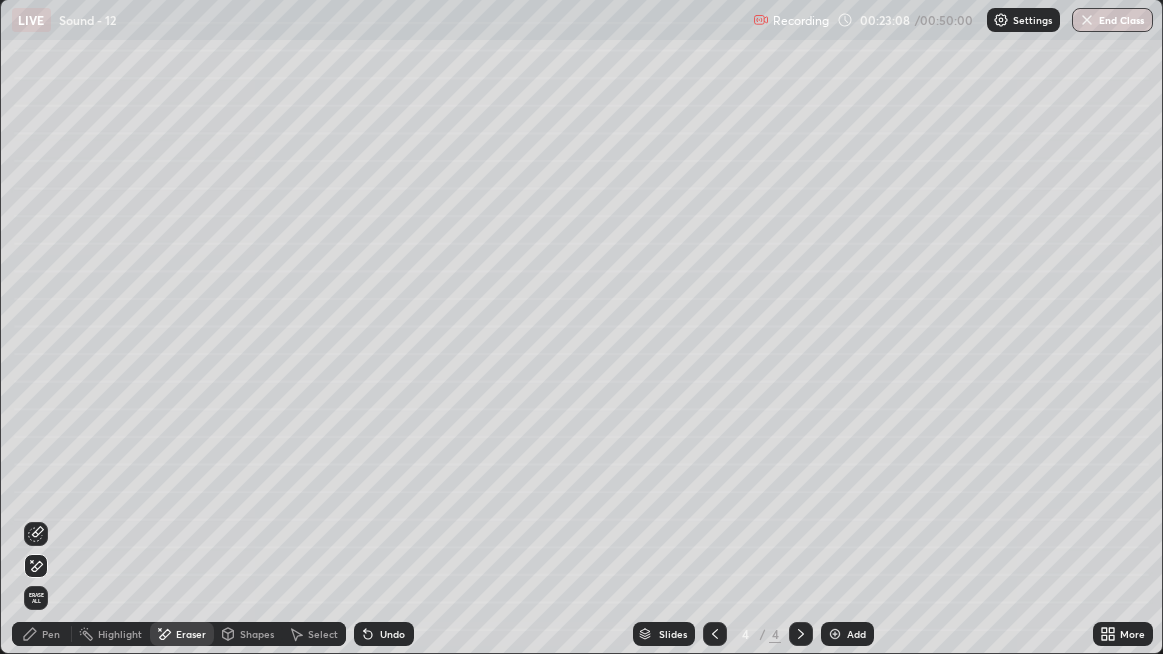 click on "Pen" at bounding box center (51, 634) 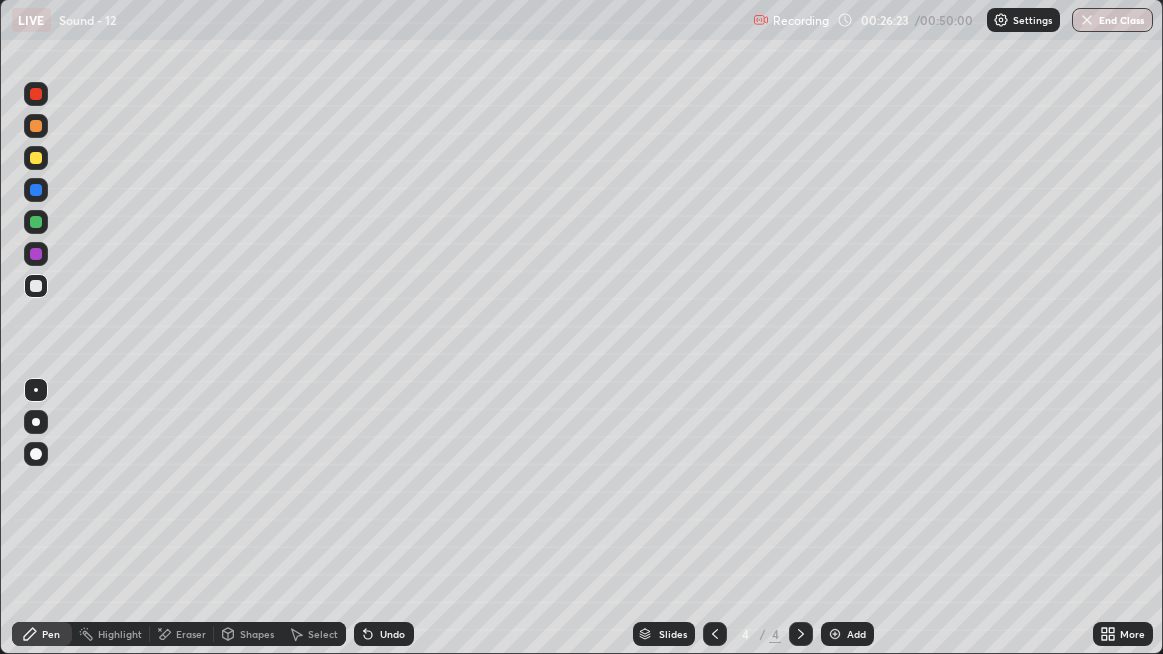 click at bounding box center [835, 634] 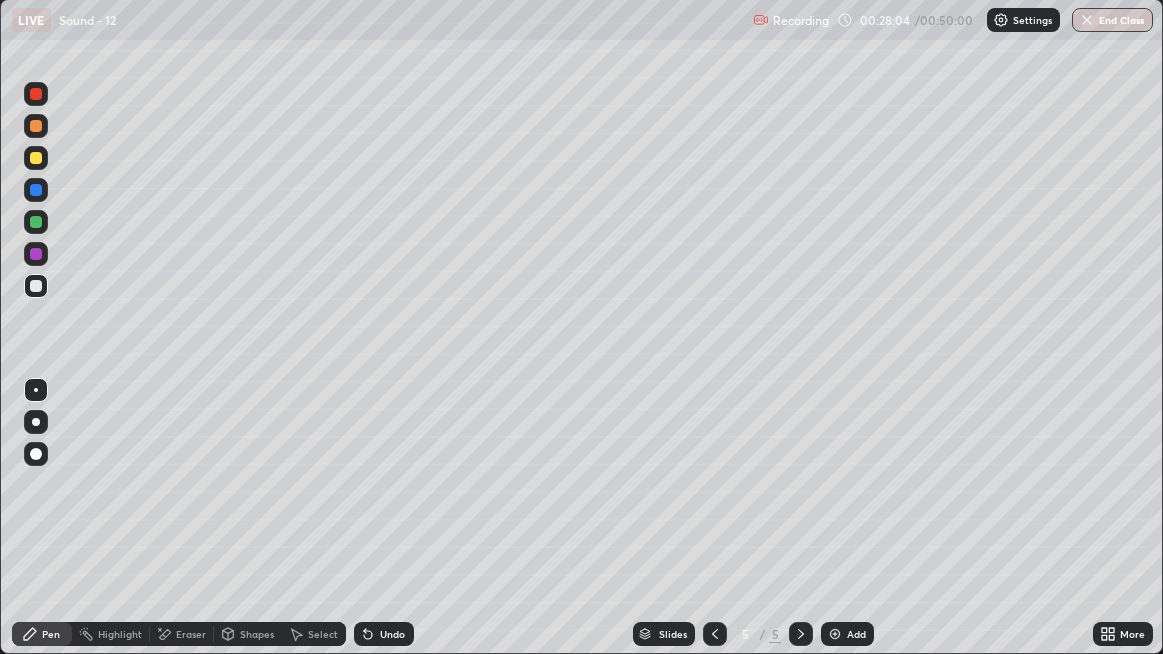click on "Undo" at bounding box center (392, 634) 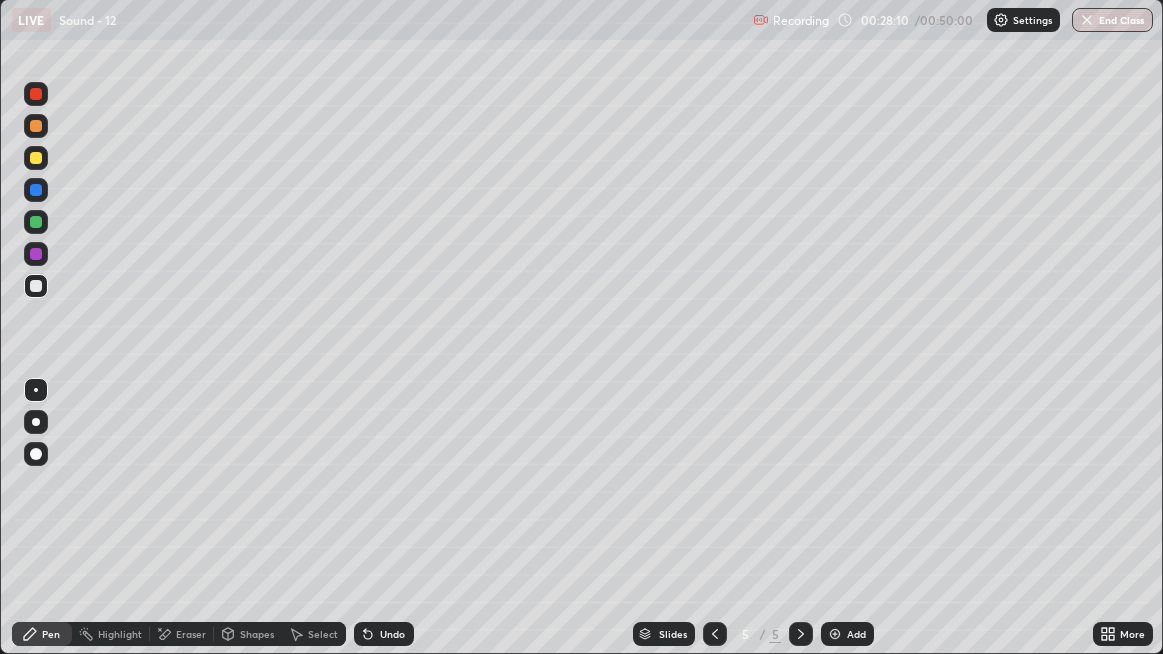 click on "Undo" at bounding box center (392, 634) 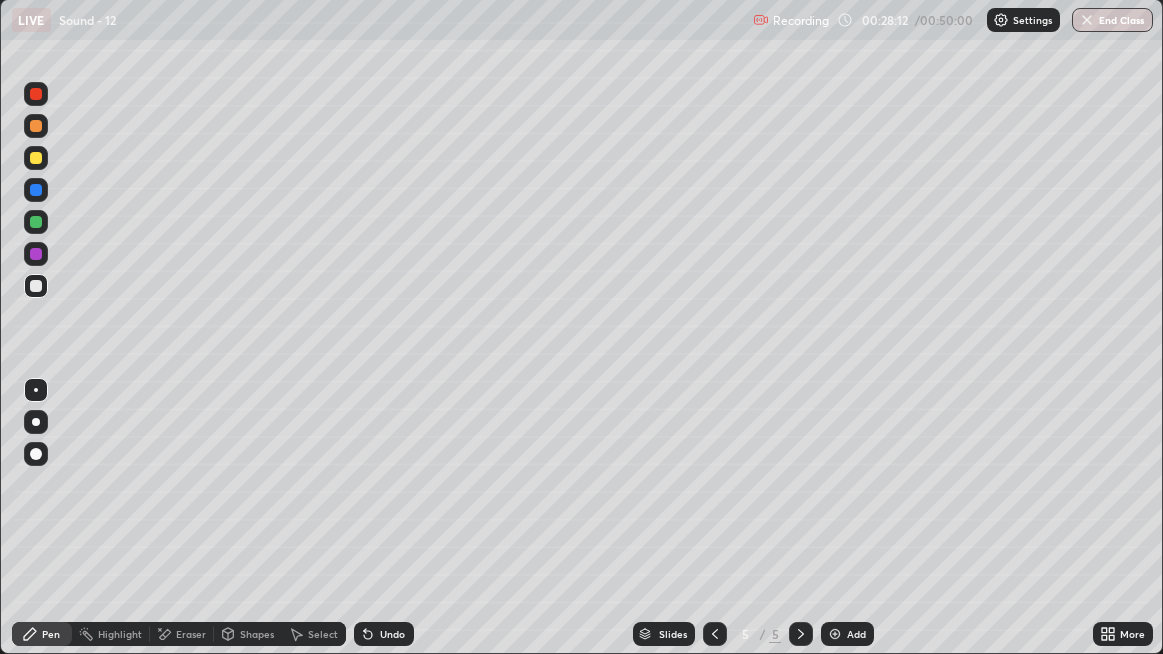 click on "Undo" at bounding box center (392, 634) 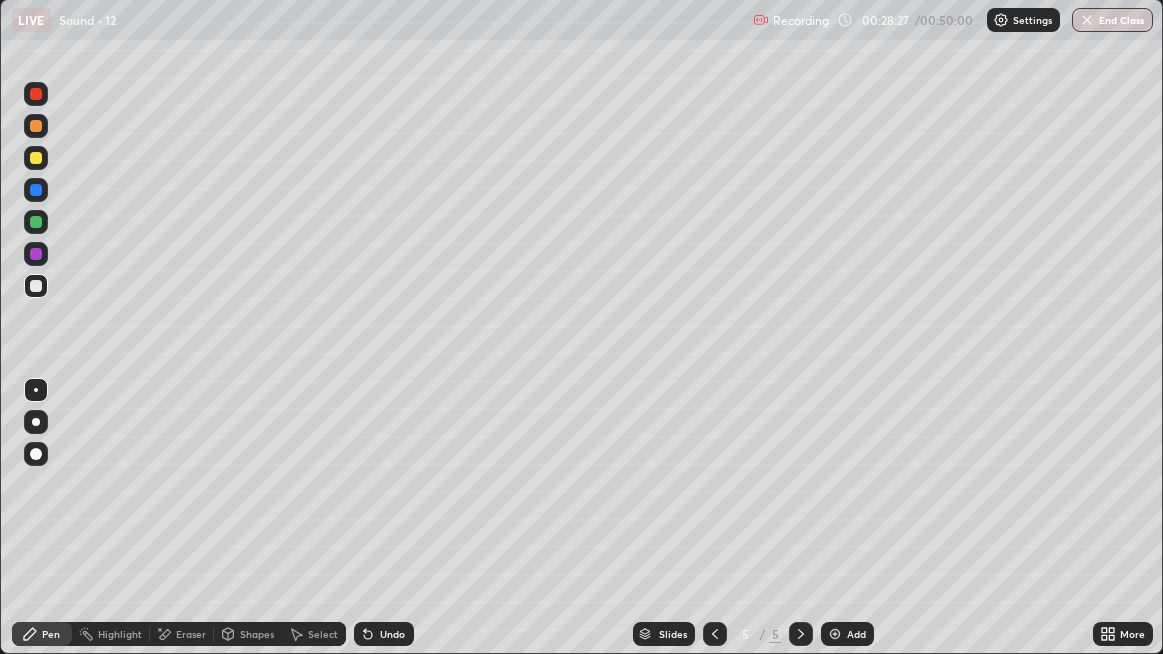 click on "Undo" at bounding box center (392, 634) 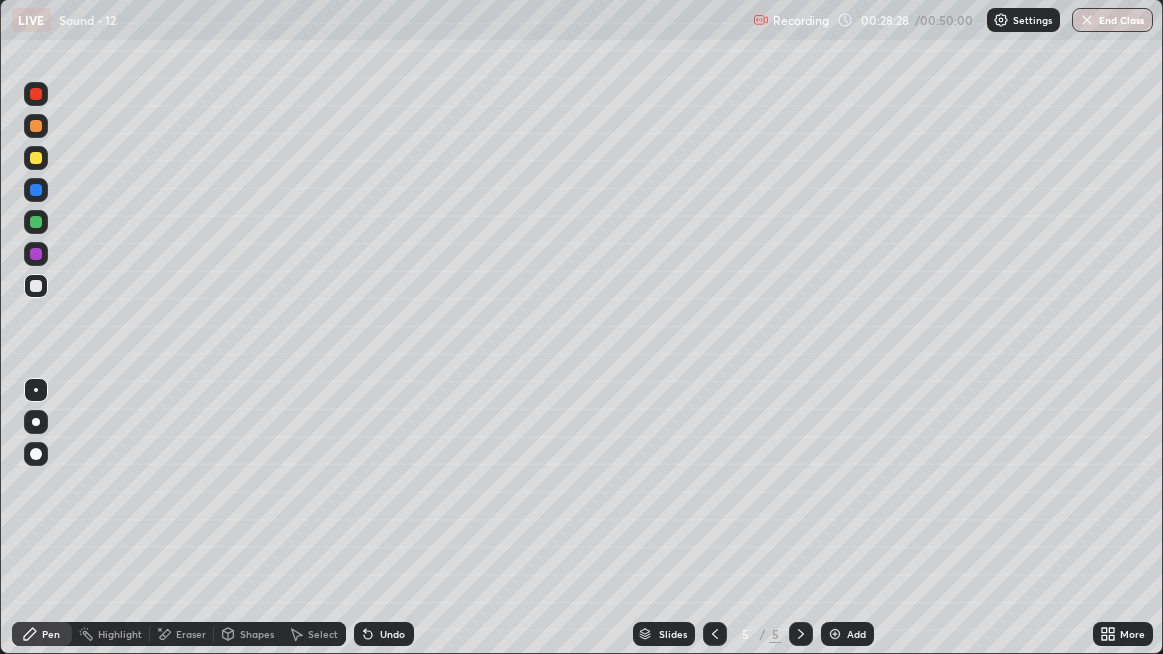 click on "Undo" at bounding box center [392, 634] 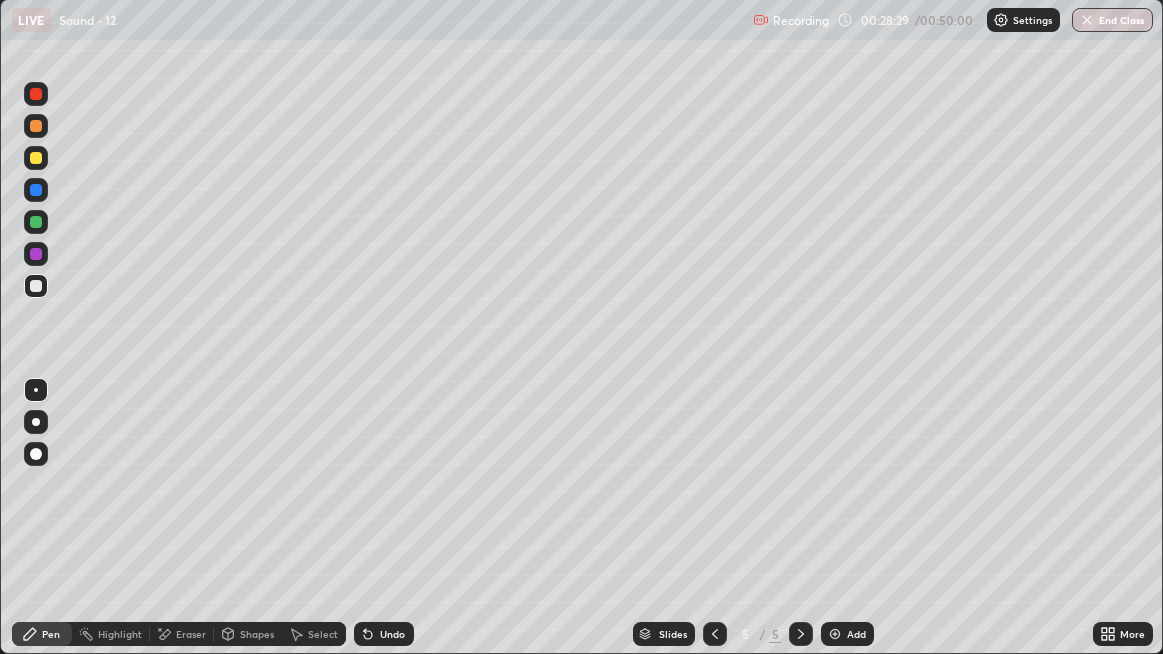 click on "Undo" at bounding box center [384, 634] 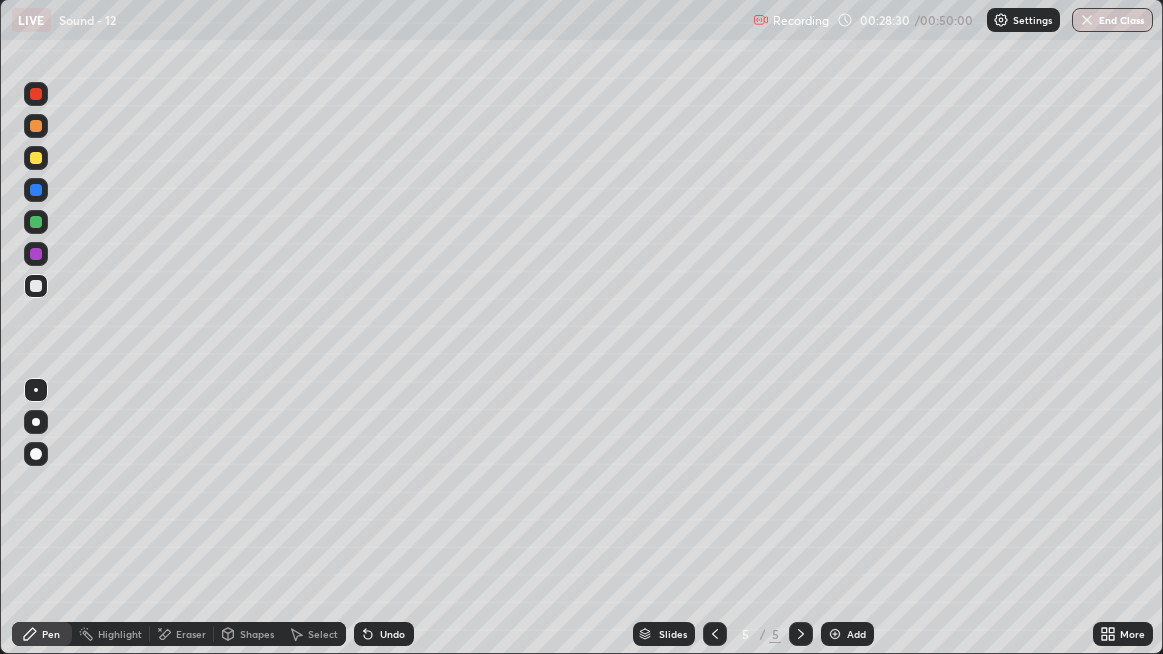 click on "Undo" at bounding box center (384, 634) 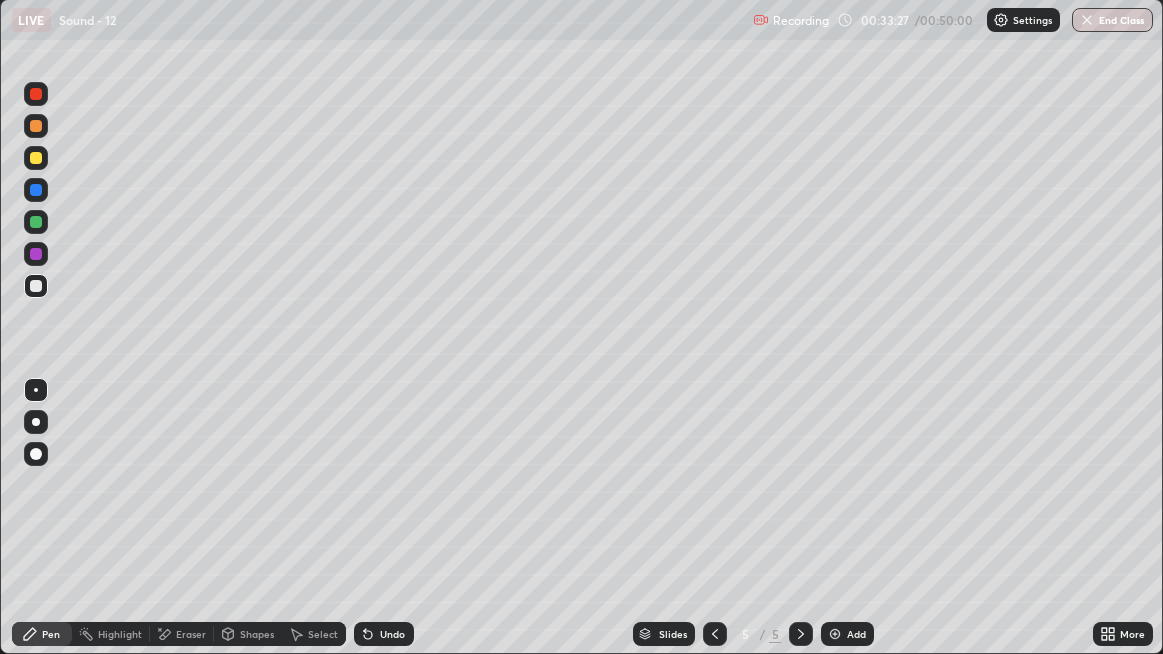click at bounding box center (835, 634) 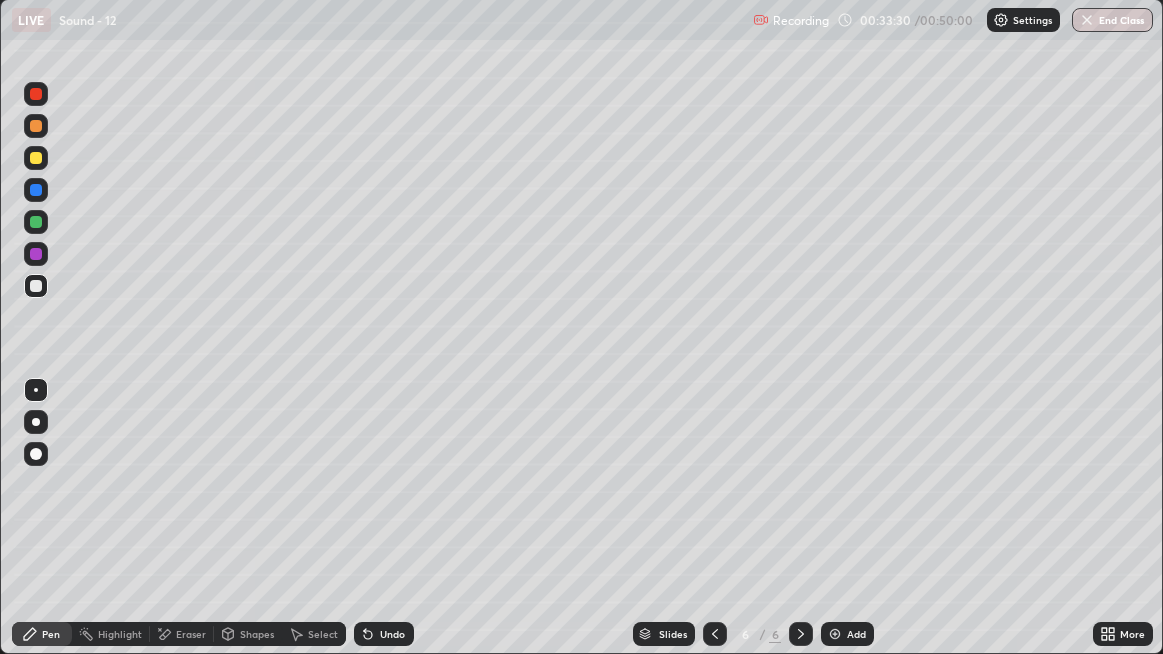 click at bounding box center (715, 634) 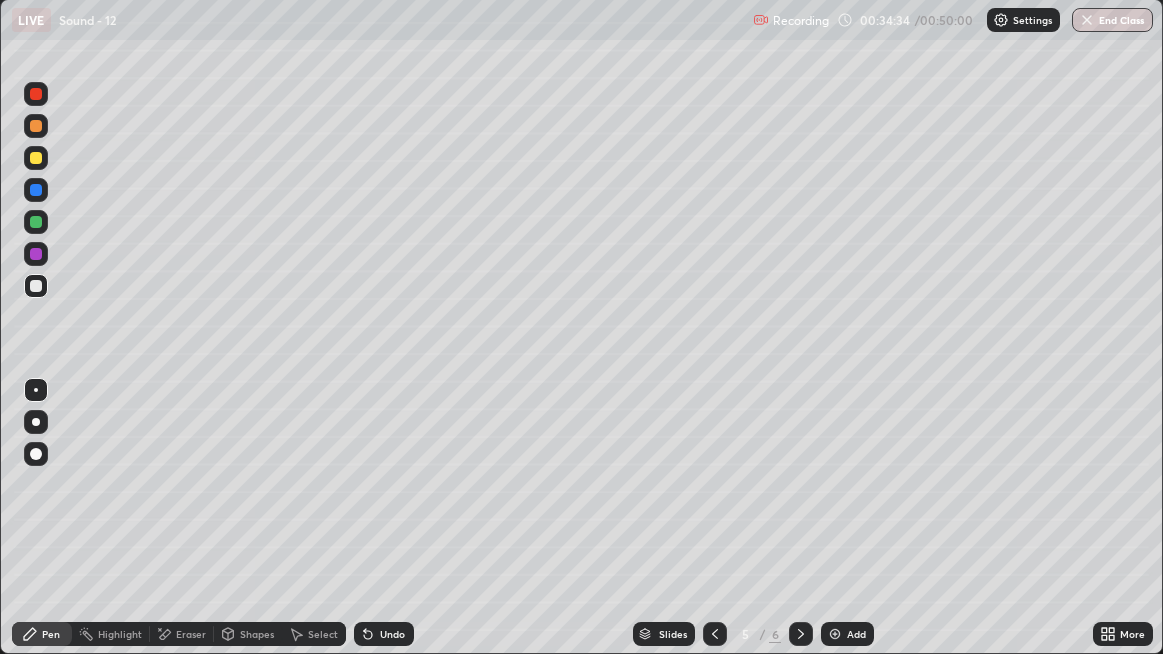 click on "Add" at bounding box center [856, 634] 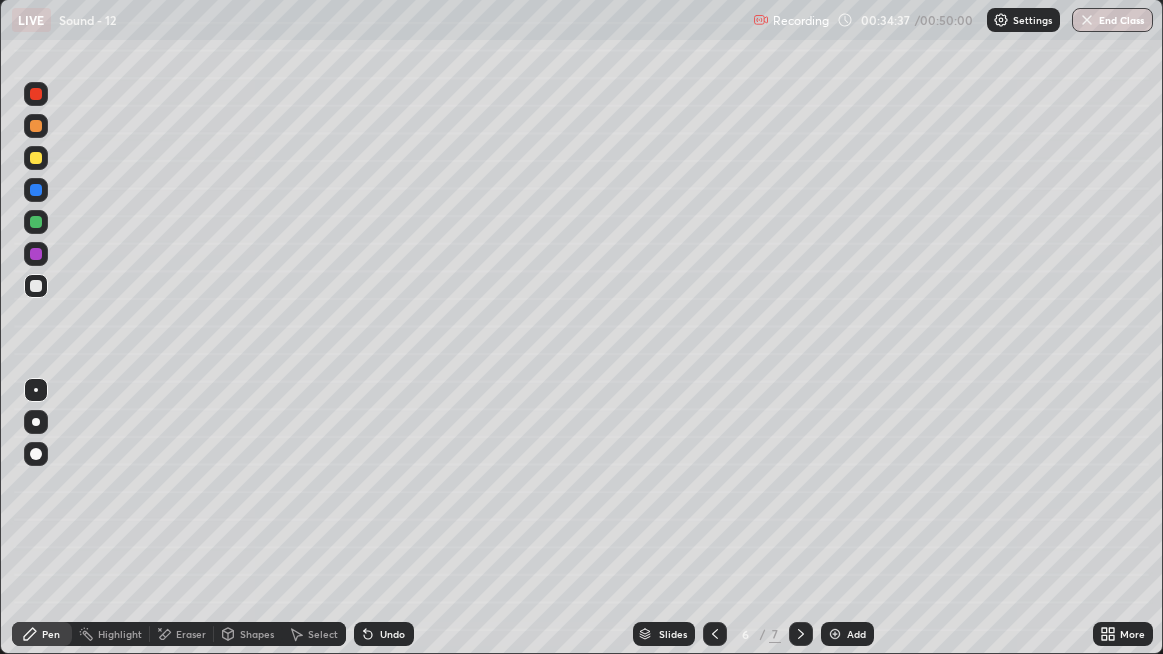 click 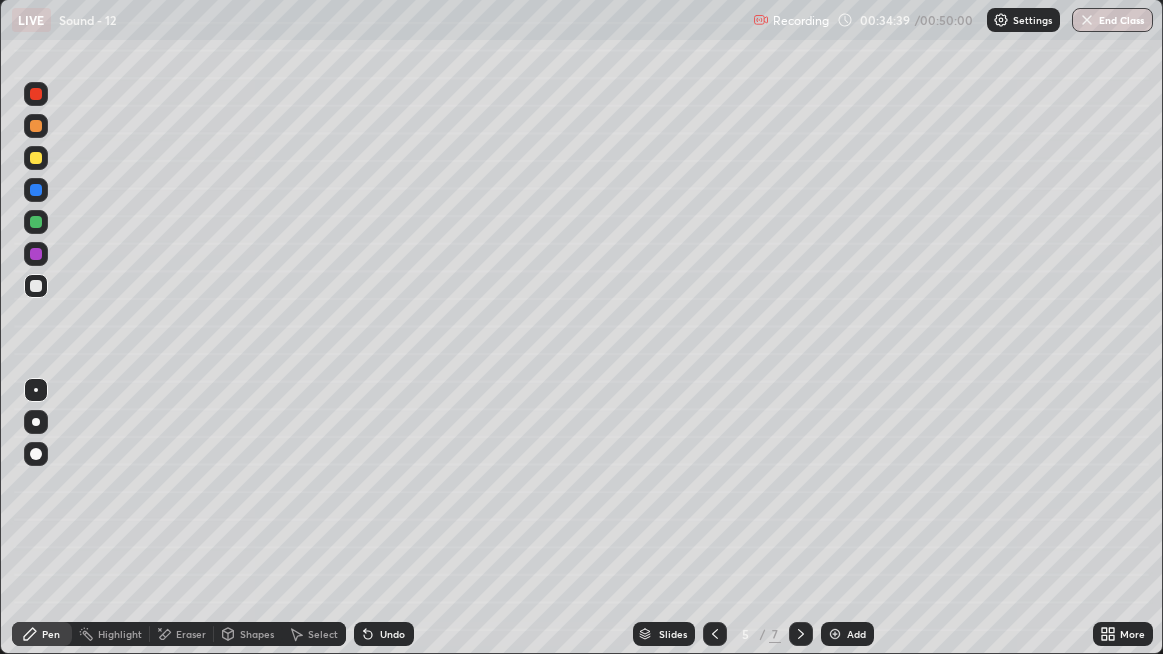 click 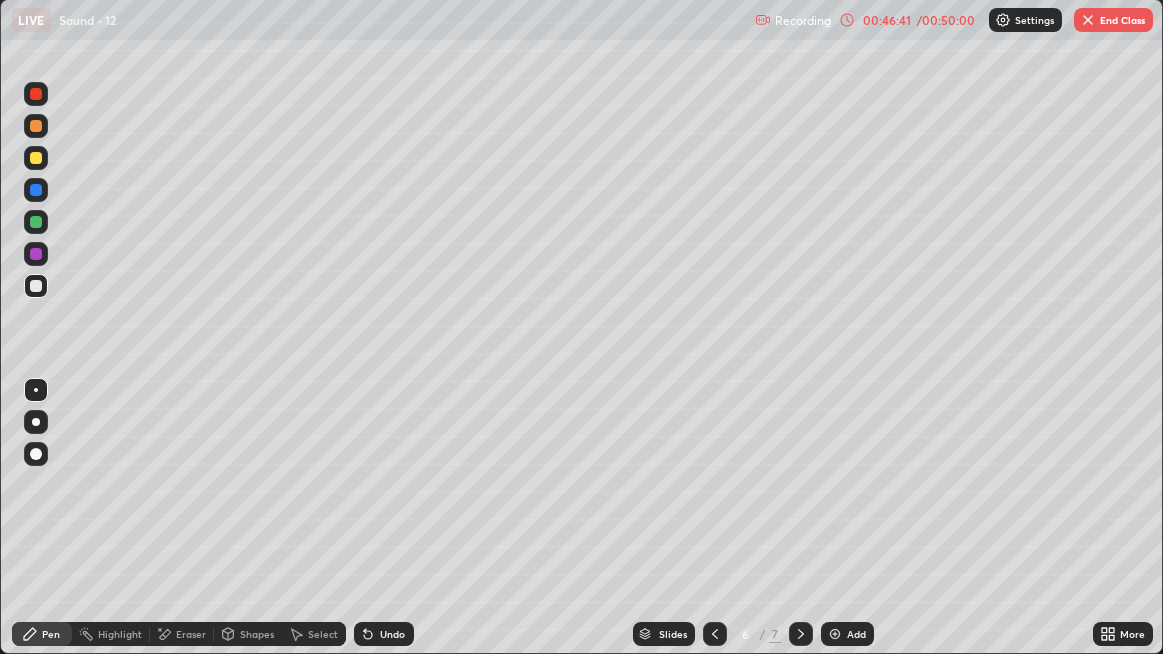 click on "End Class" at bounding box center [1113, 20] 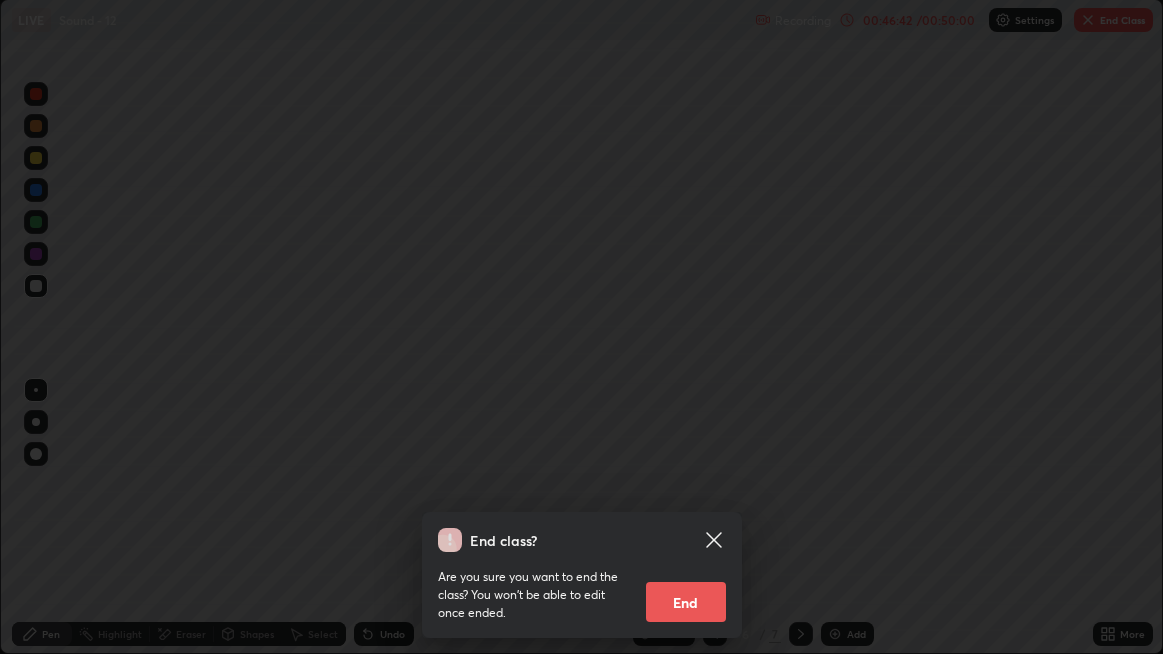 click on "End" at bounding box center (686, 602) 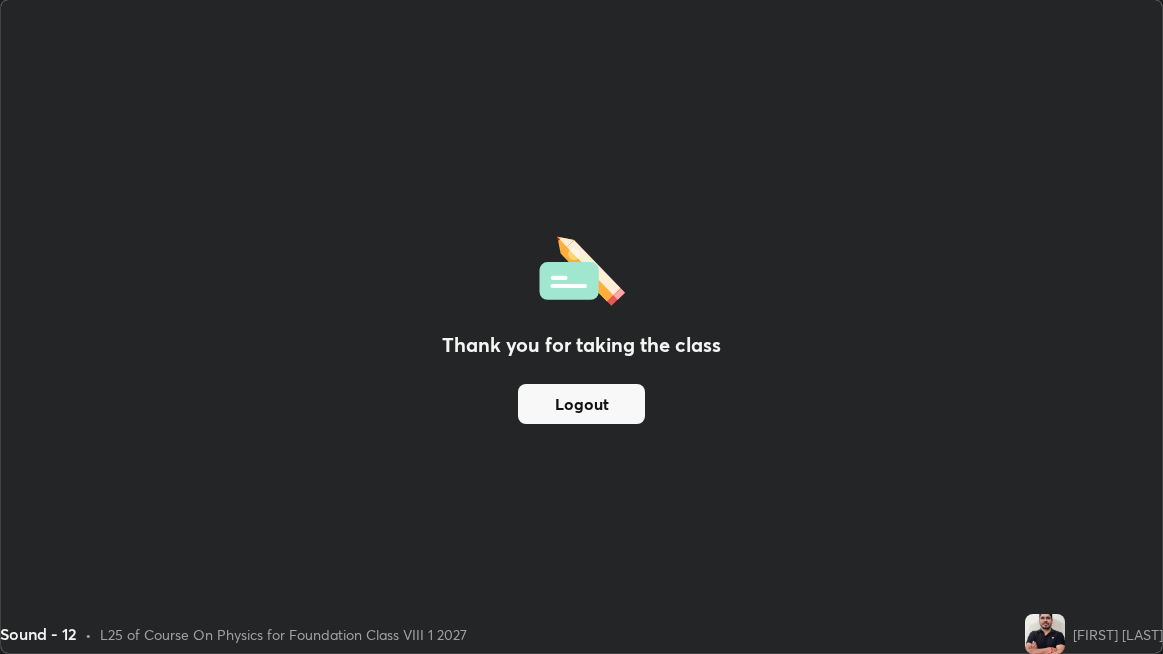 click on "Thank you for taking the class Logout" at bounding box center (581, 326) 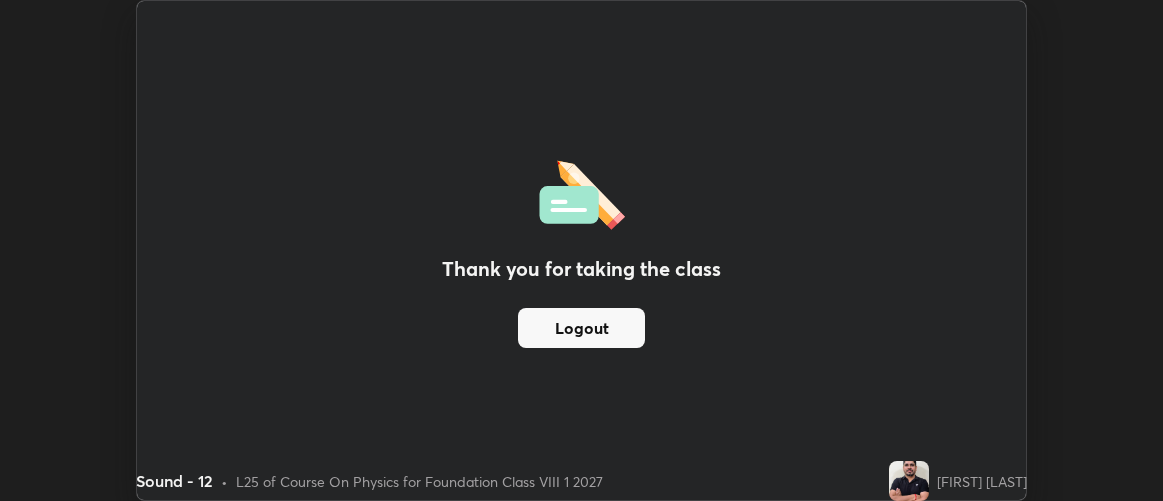 scroll, scrollTop: 500, scrollLeft: 1163, axis: both 